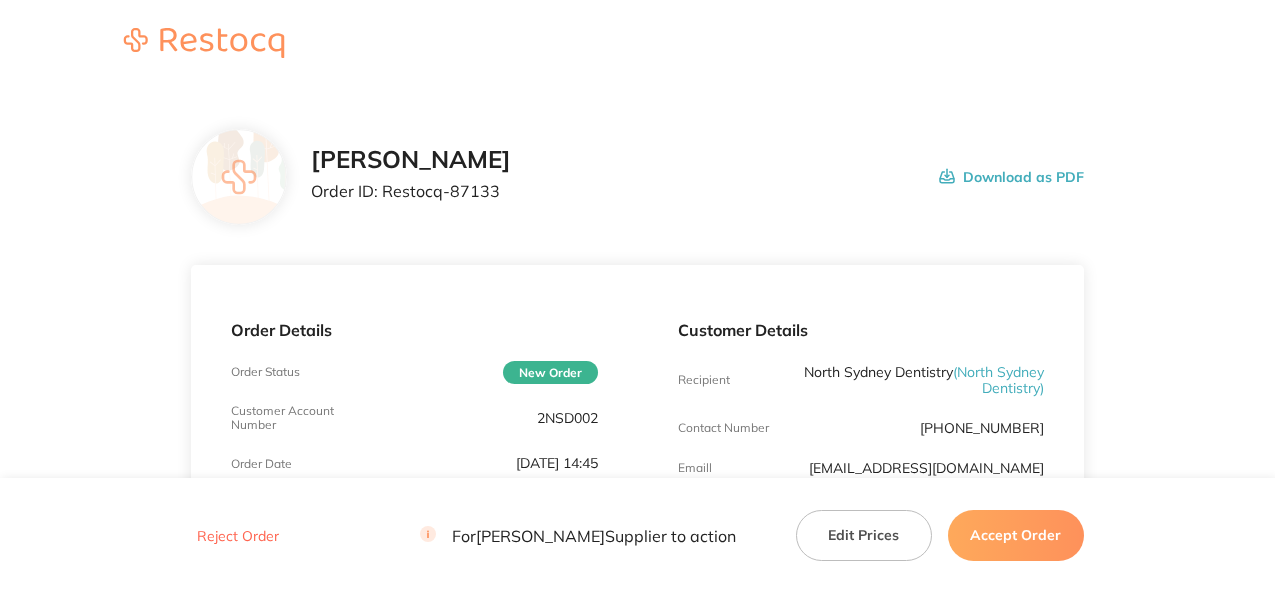 scroll, scrollTop: 0, scrollLeft: 0, axis: both 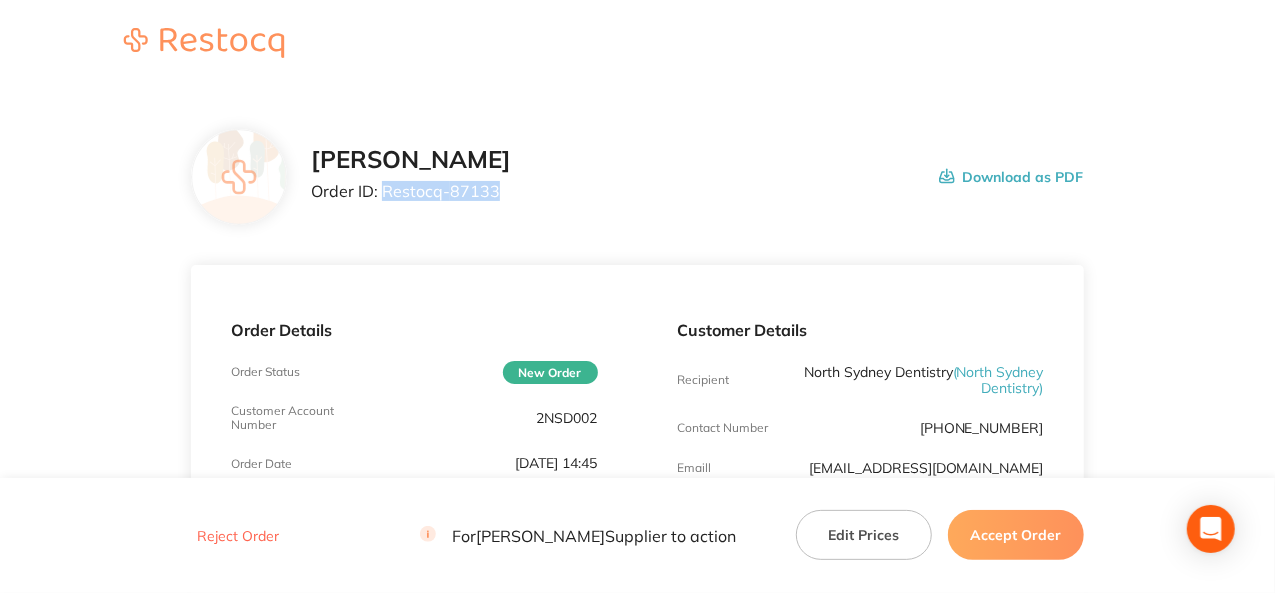 drag, startPoint x: 495, startPoint y: 195, endPoint x: 380, endPoint y: 185, distance: 115.43397 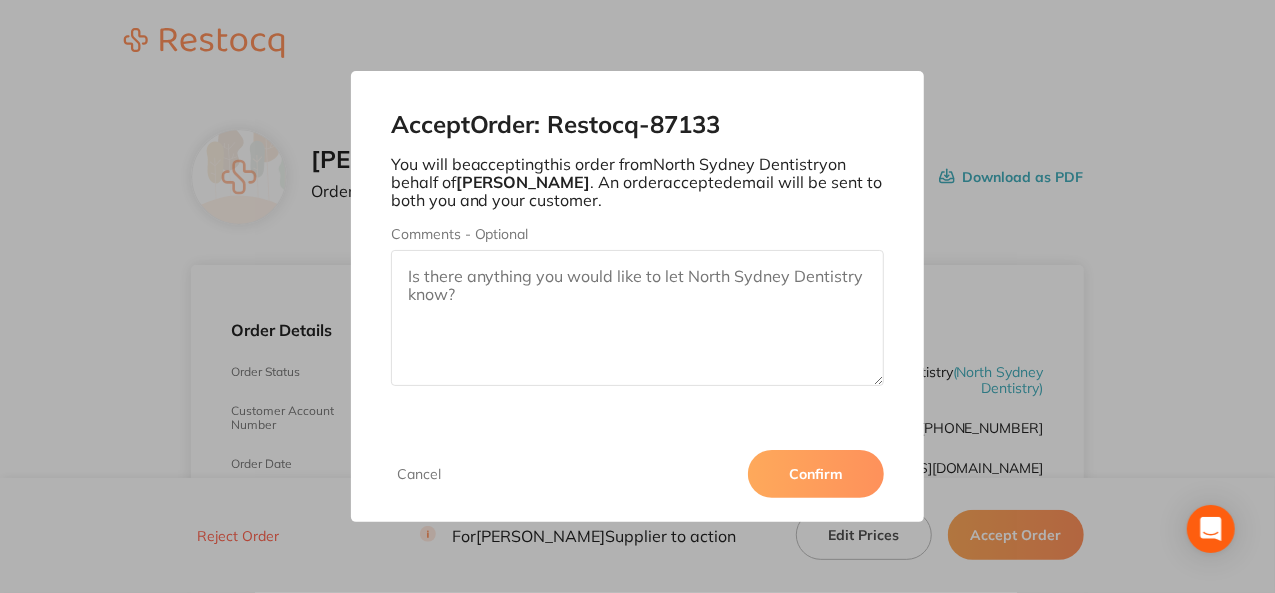 click on "Confirm" at bounding box center [816, 474] 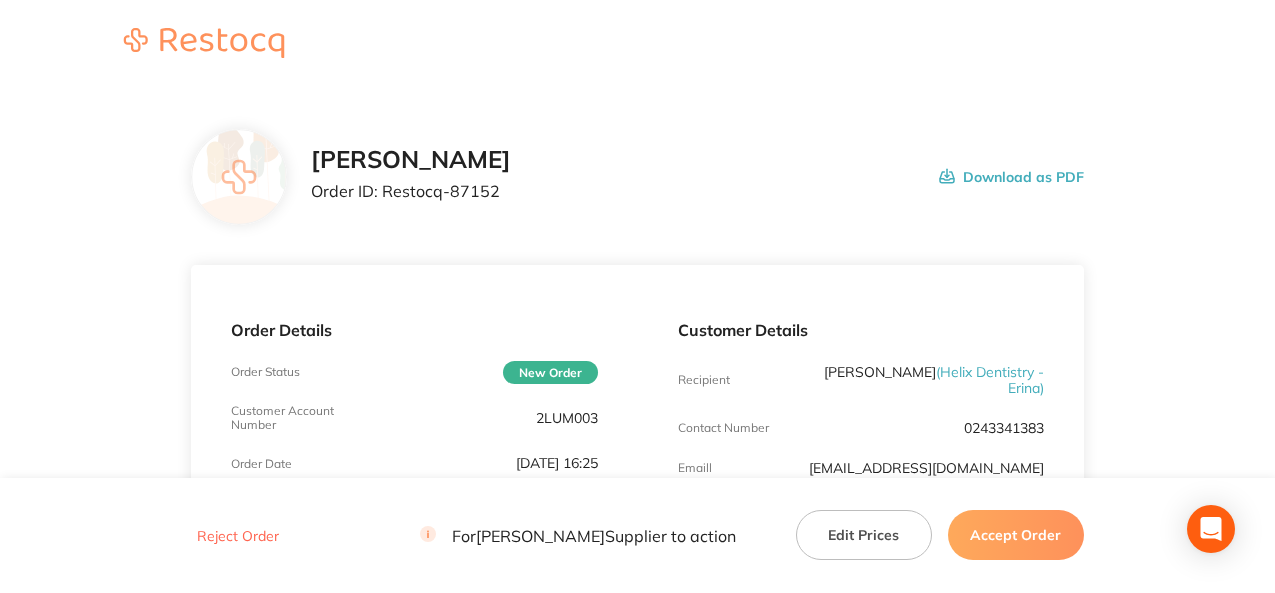 scroll, scrollTop: 0, scrollLeft: 0, axis: both 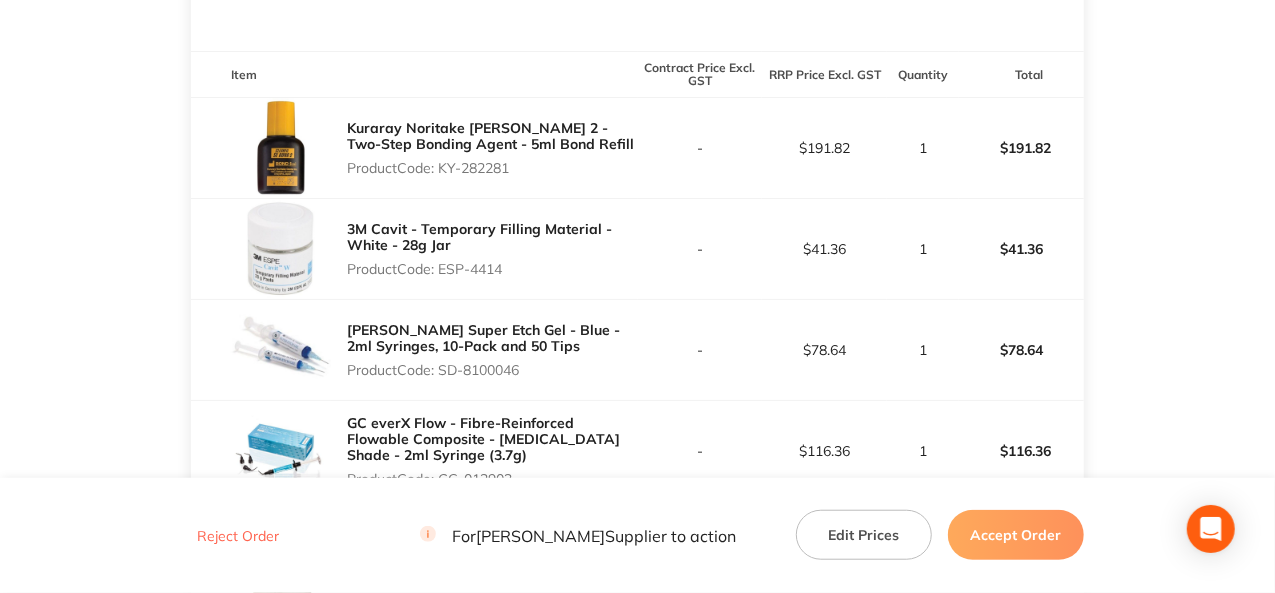 drag, startPoint x: 512, startPoint y: 168, endPoint x: 443, endPoint y: 183, distance: 70.61161 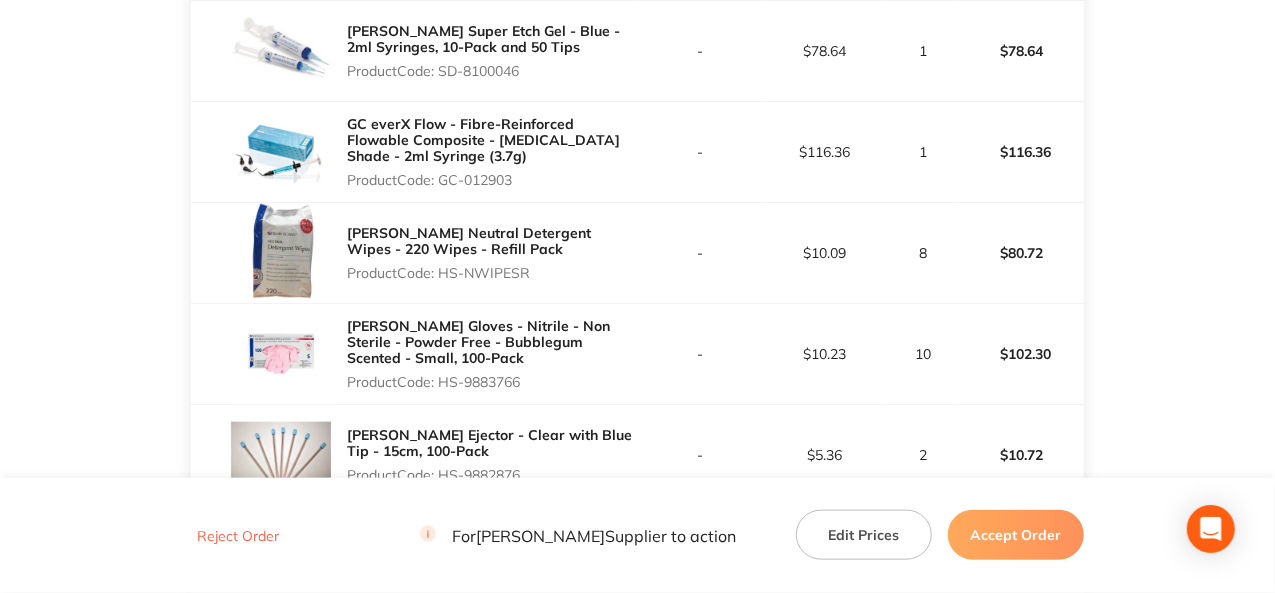 scroll, scrollTop: 832, scrollLeft: 0, axis: vertical 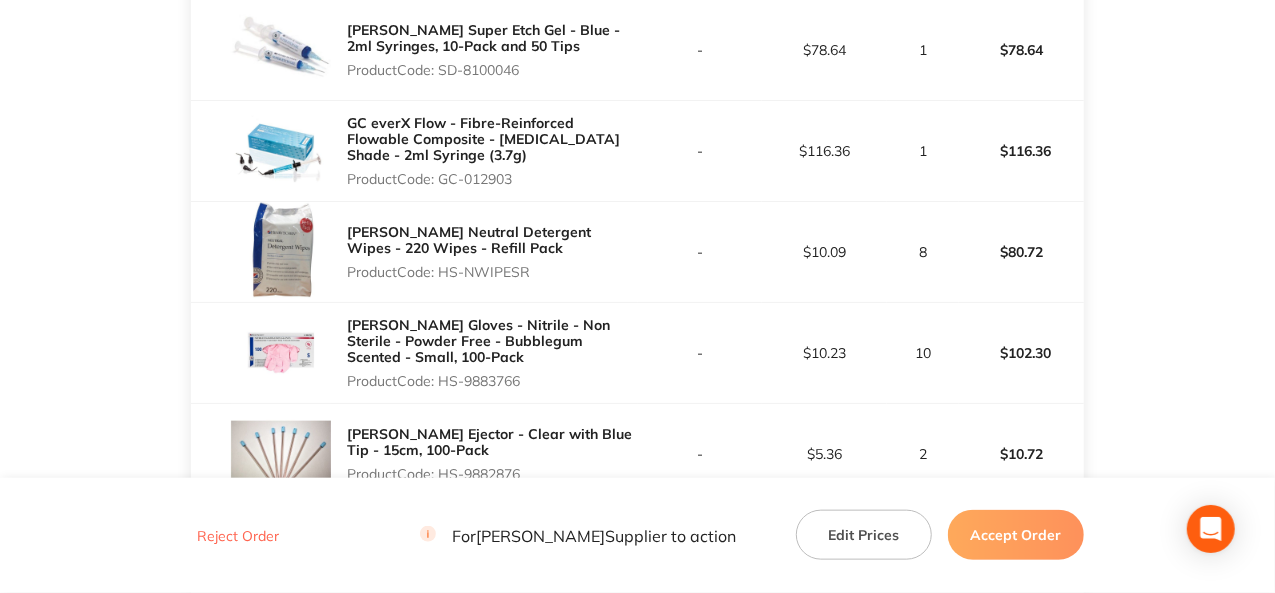 drag, startPoint x: 523, startPoint y: 173, endPoint x: 443, endPoint y: 181, distance: 80.399 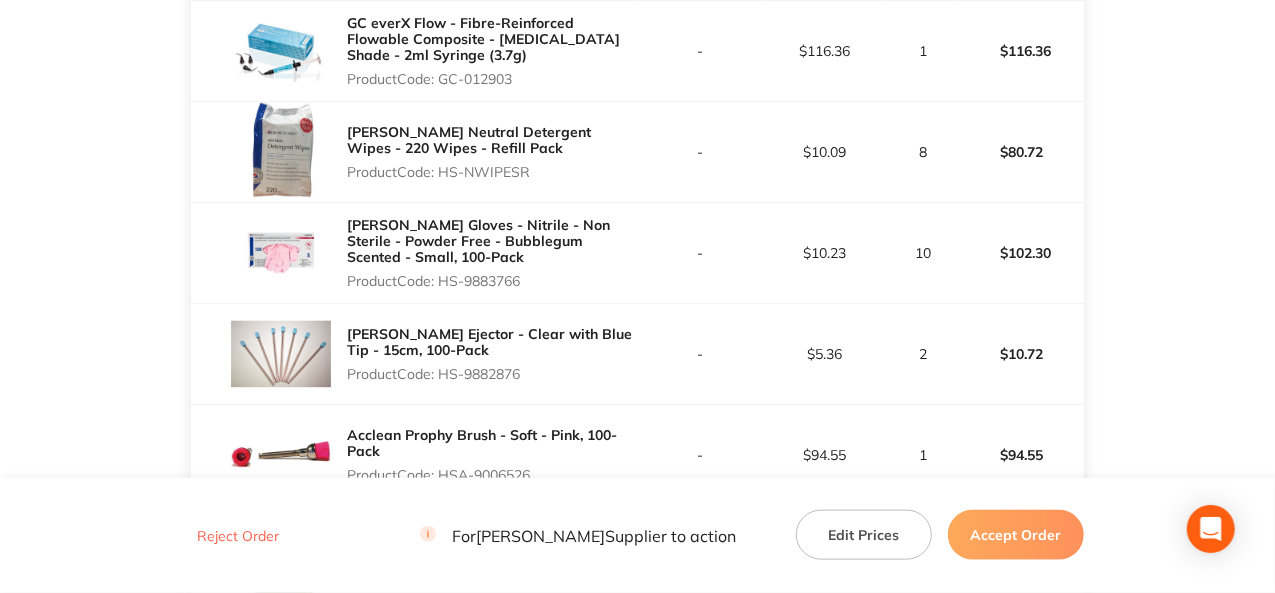 scroll, scrollTop: 1032, scrollLeft: 0, axis: vertical 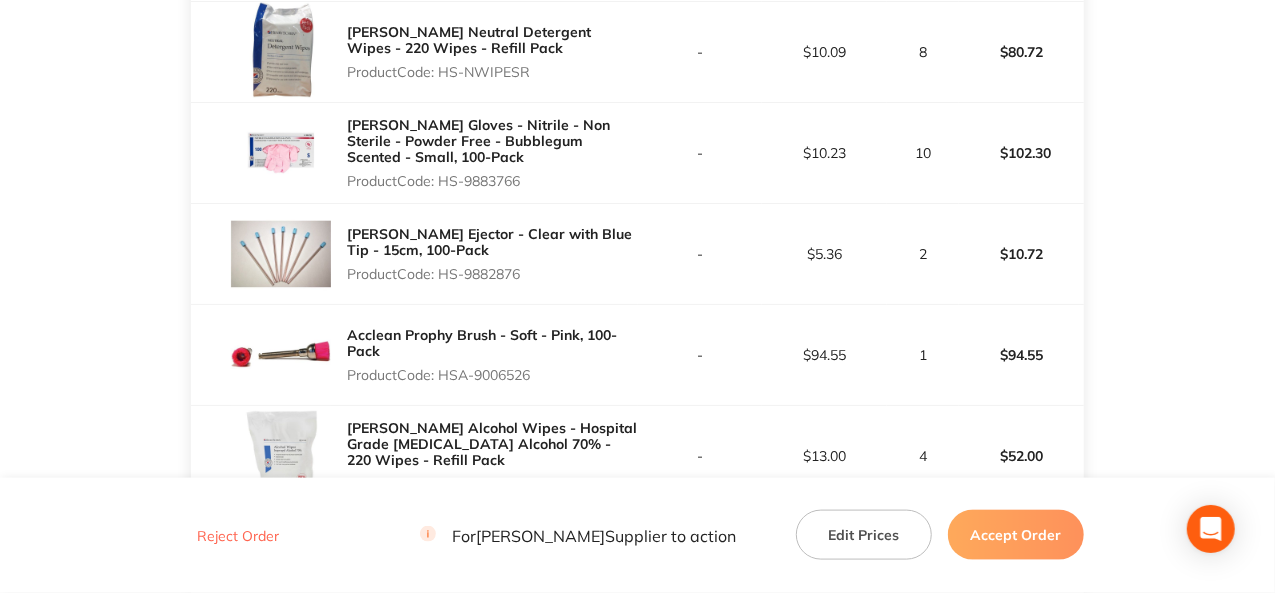 drag, startPoint x: 531, startPoint y: 179, endPoint x: 444, endPoint y: 181, distance: 87.02299 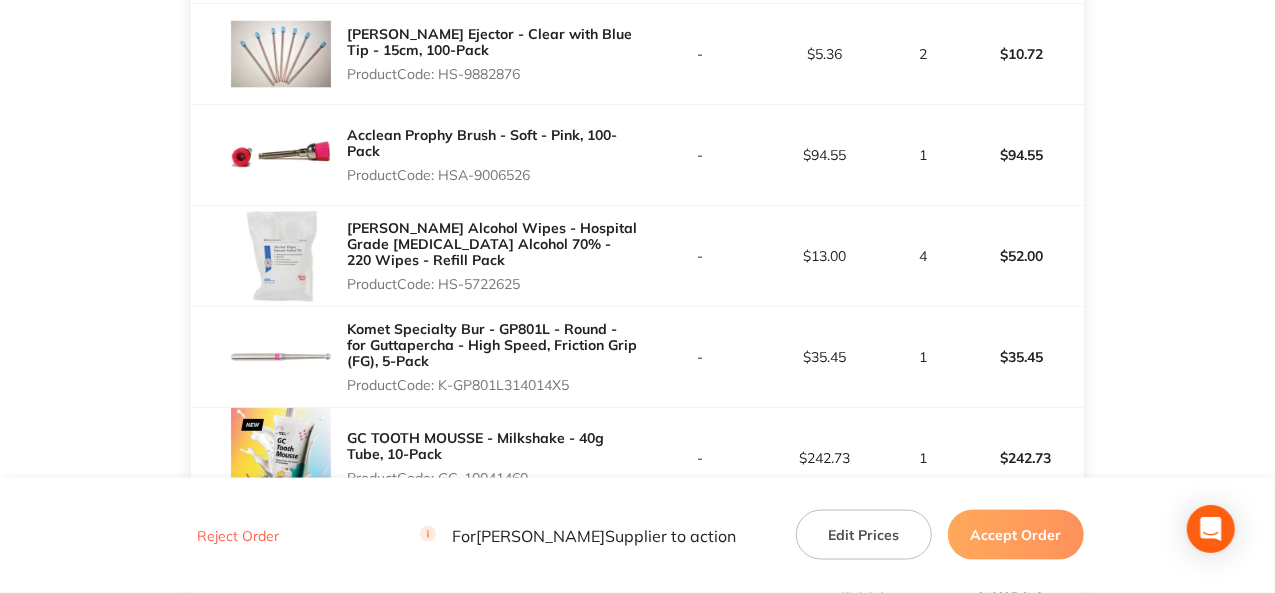 scroll, scrollTop: 1332, scrollLeft: 0, axis: vertical 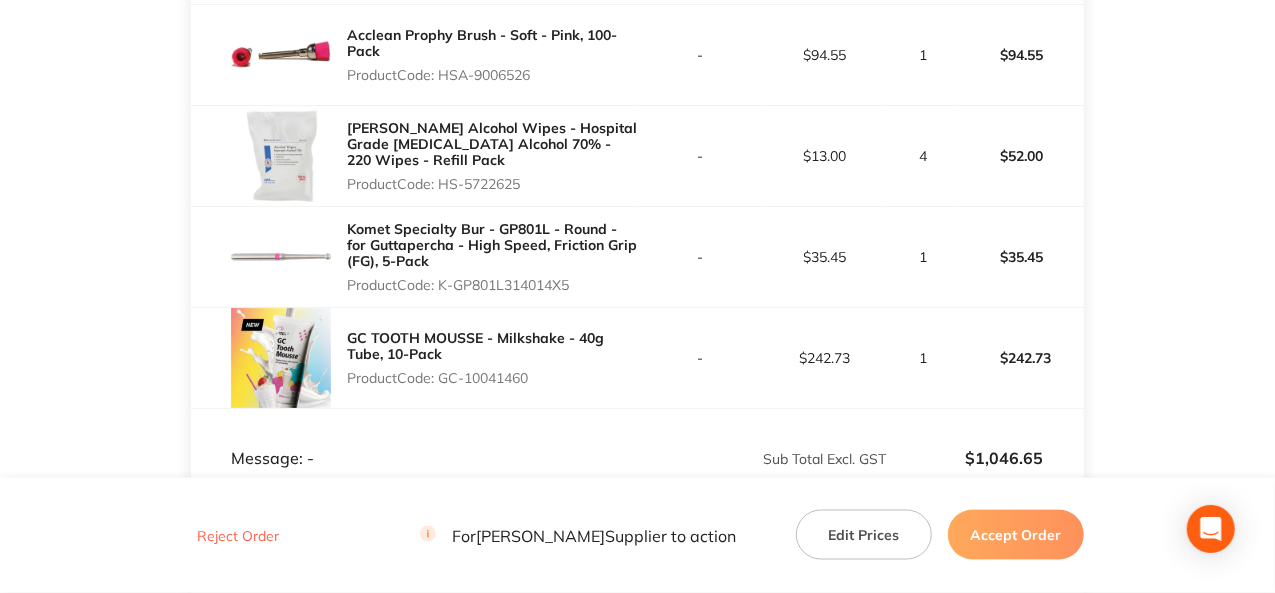 drag, startPoint x: 539, startPoint y: 71, endPoint x: 440, endPoint y: 73, distance: 99.0202 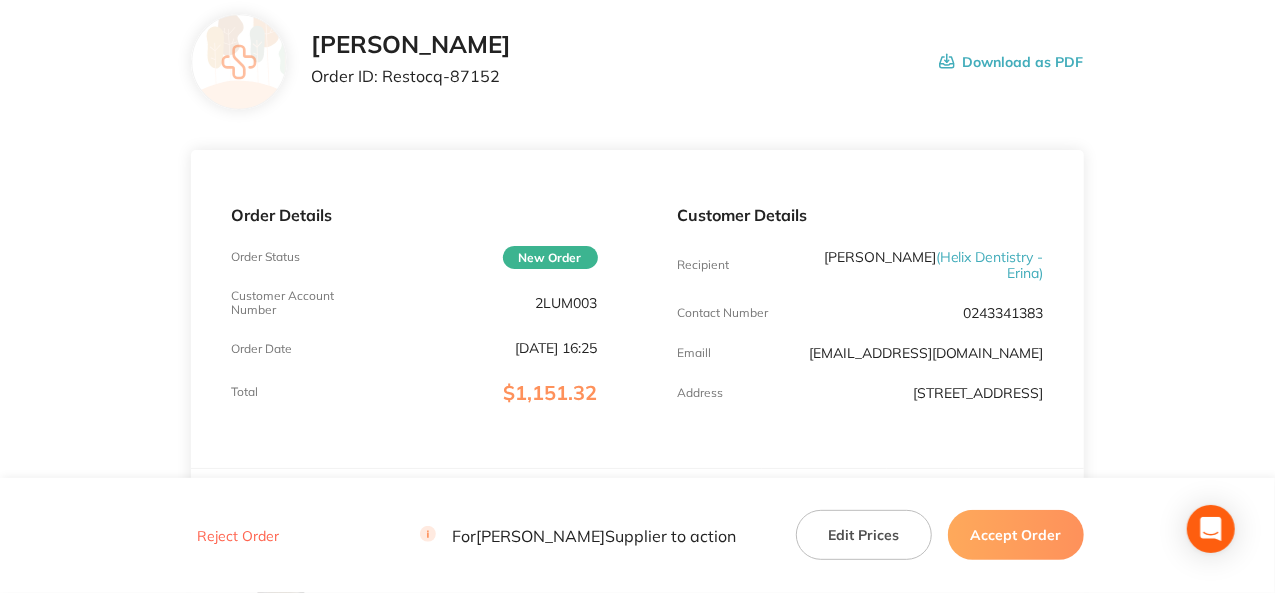 scroll, scrollTop: 0, scrollLeft: 0, axis: both 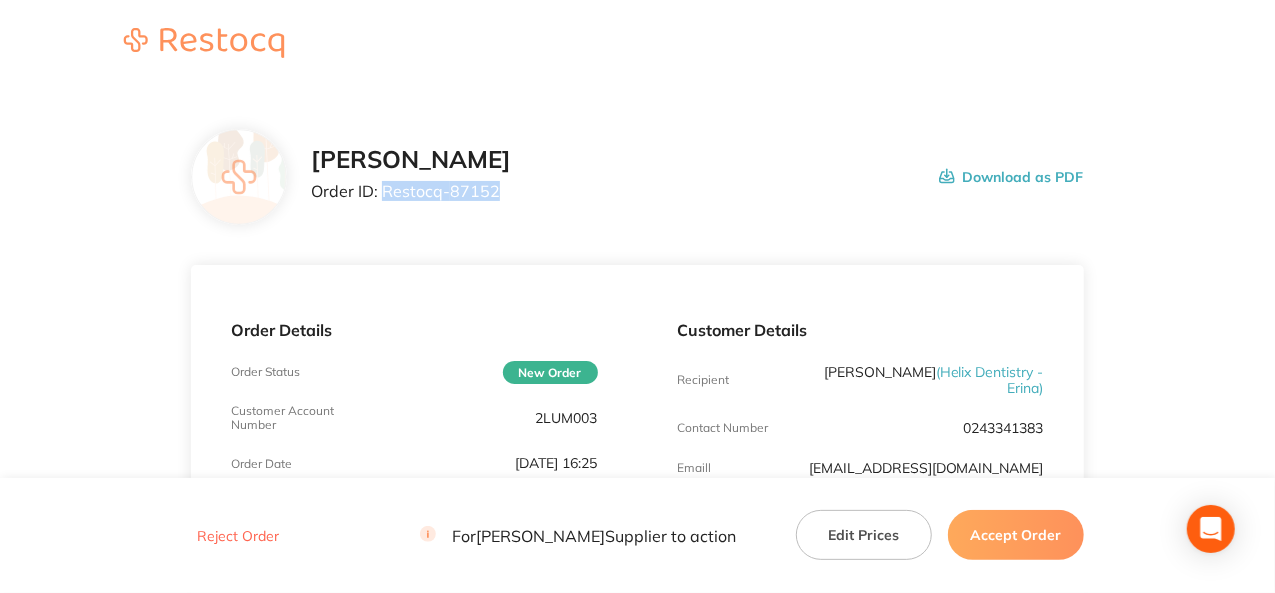 drag, startPoint x: 498, startPoint y: 189, endPoint x: 384, endPoint y: 182, distance: 114.21471 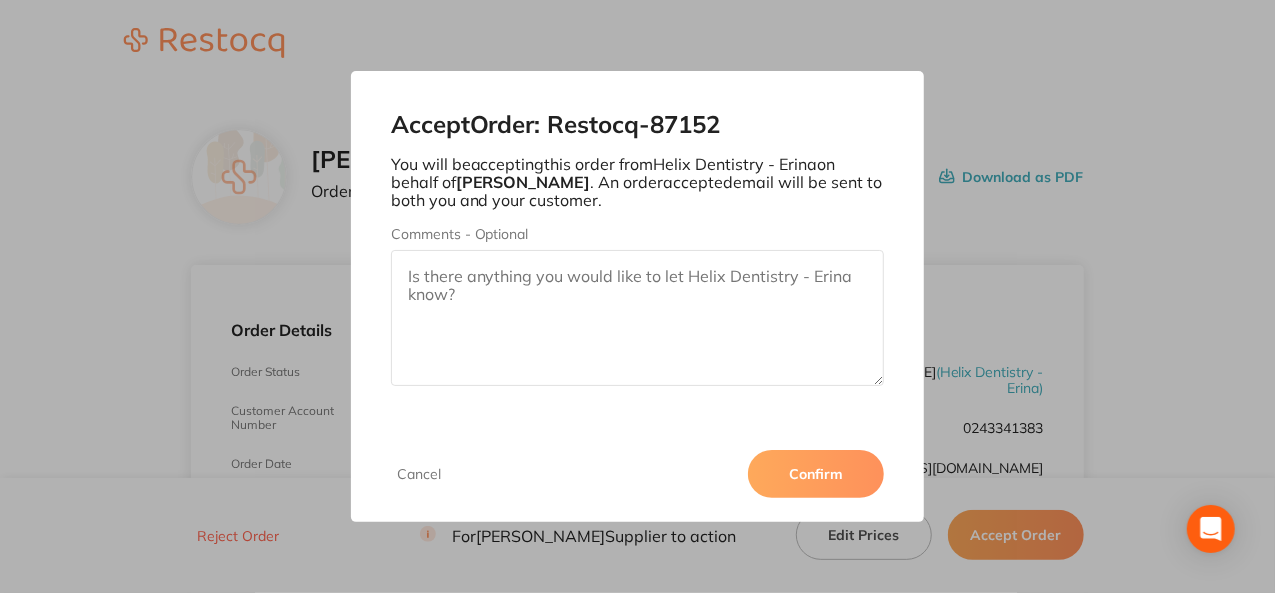 click on "Confirm" at bounding box center [816, 474] 